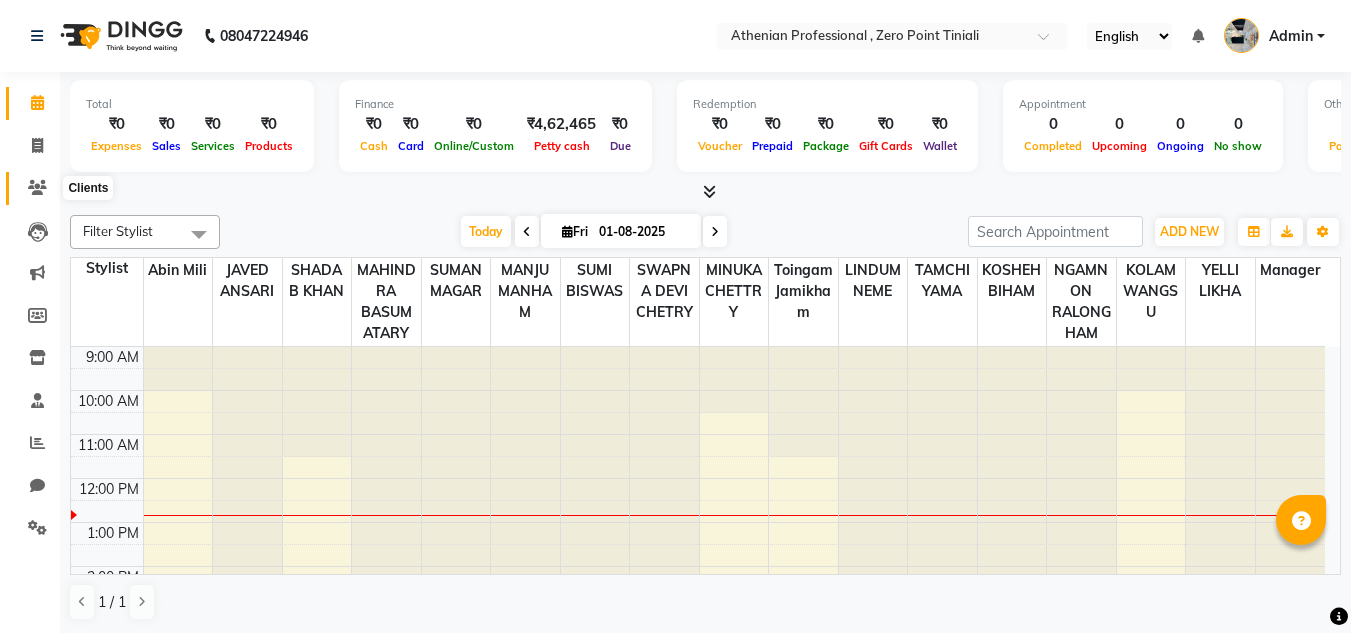 scroll, scrollTop: 1, scrollLeft: 0, axis: vertical 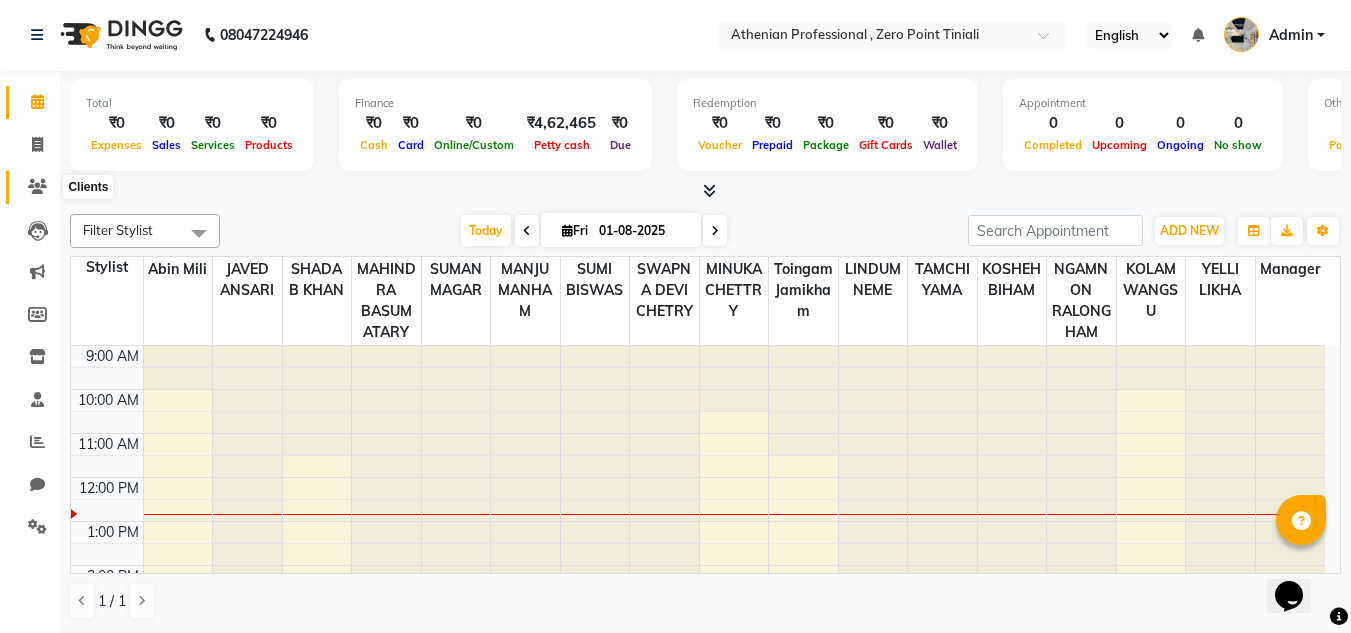 click 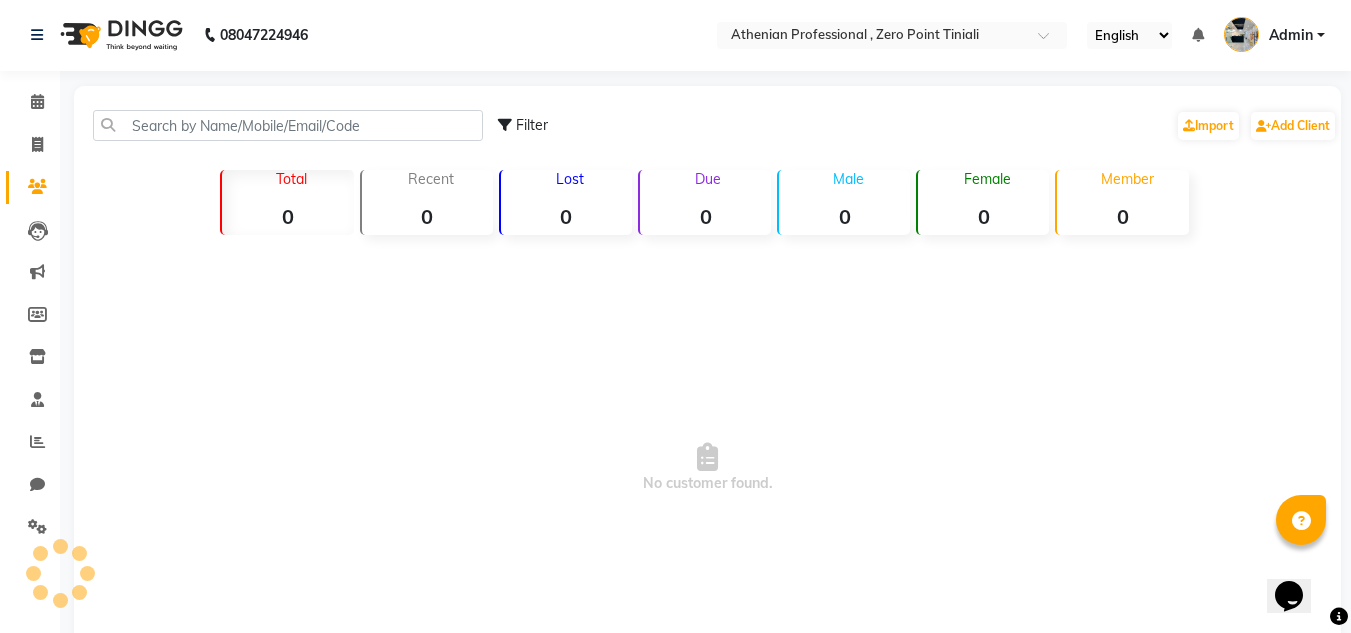 scroll, scrollTop: 0, scrollLeft: 0, axis: both 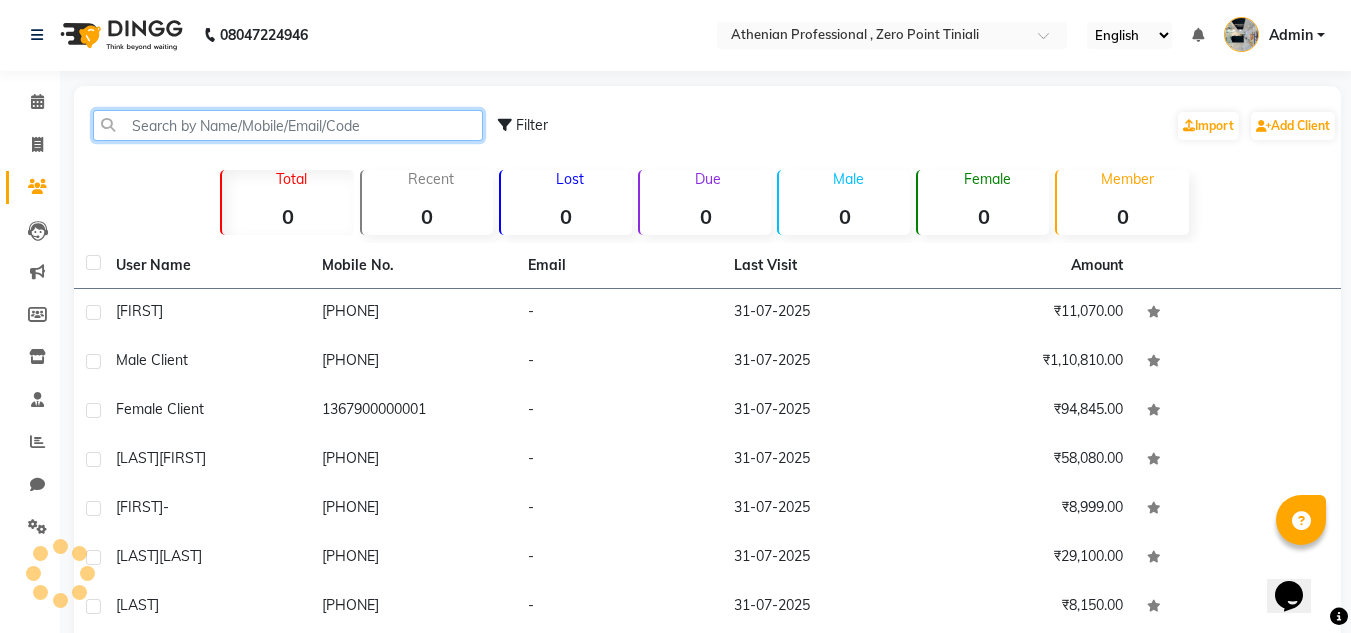 click 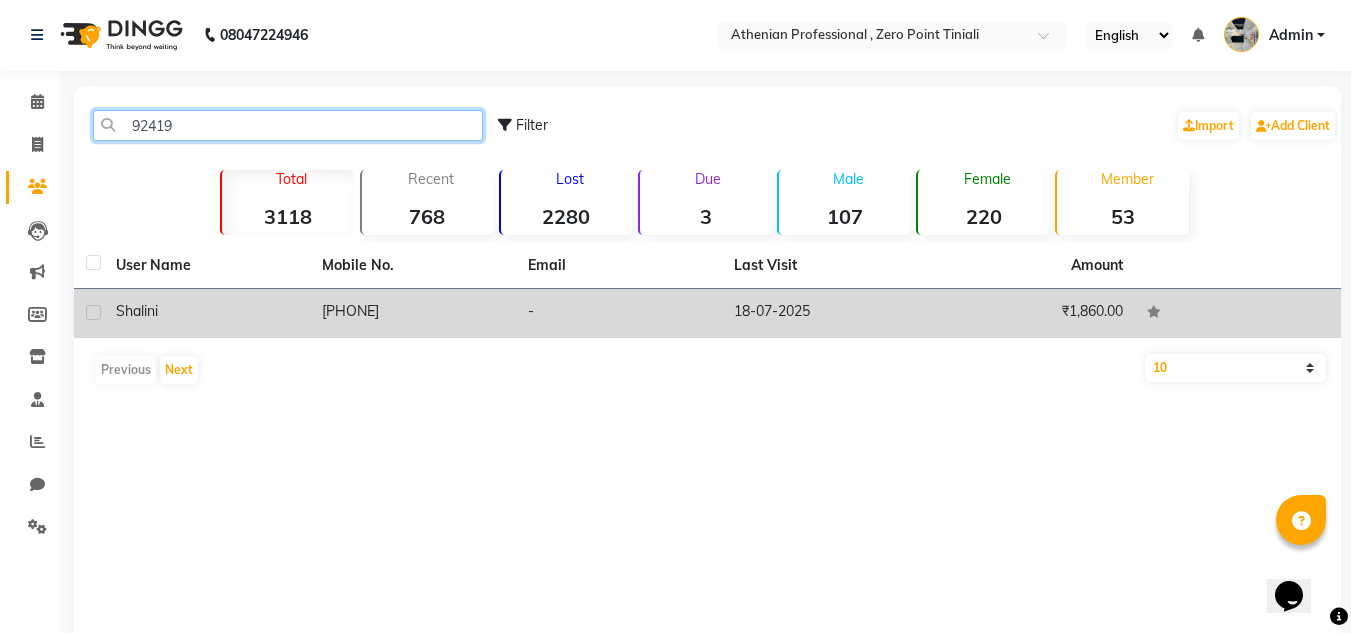 type on "92419" 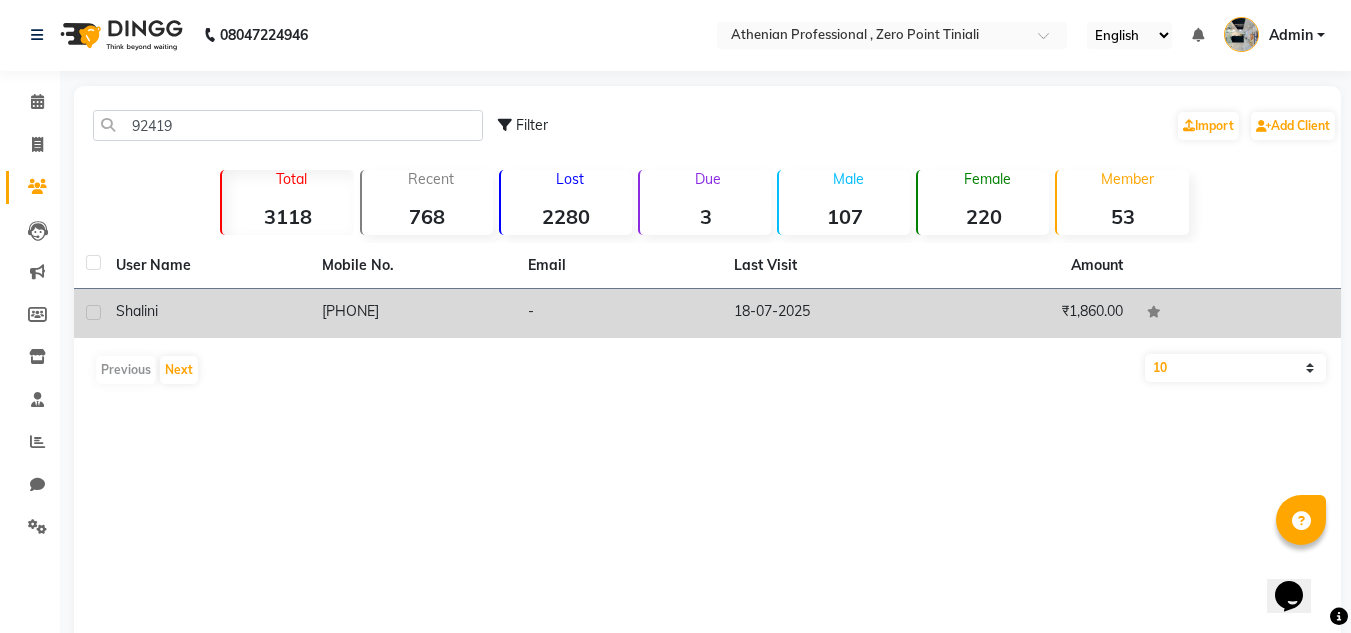 click on "Shalini" 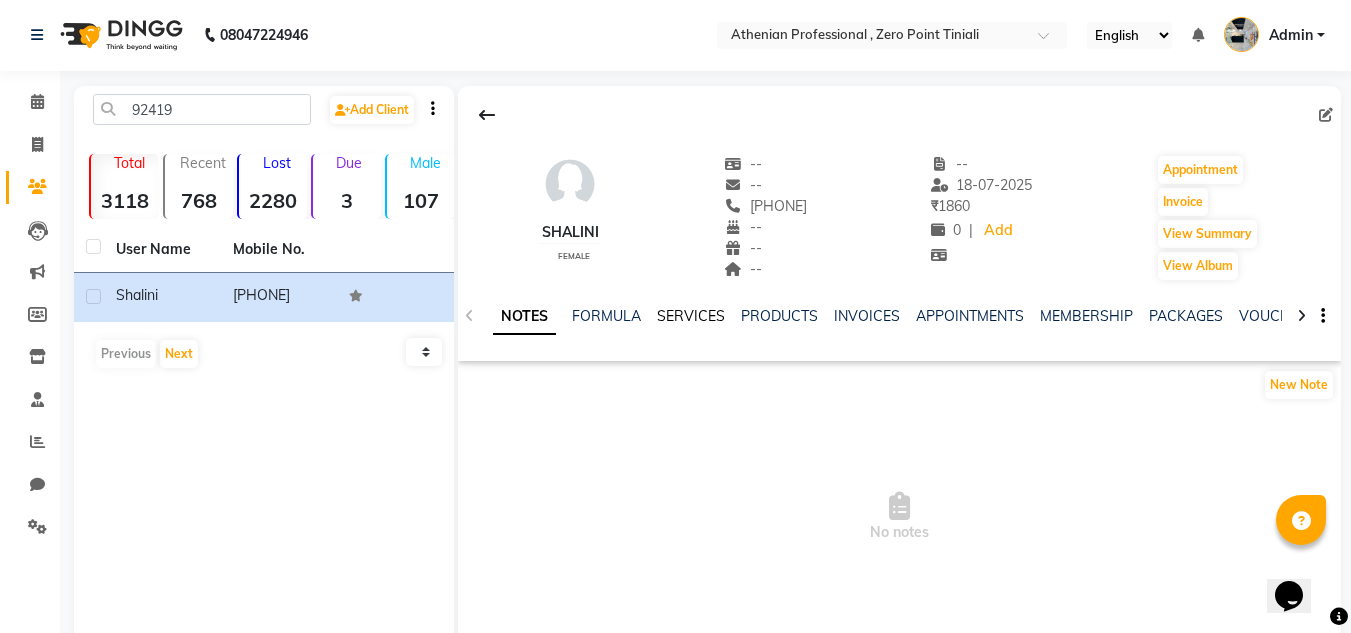 click on "SERVICES" 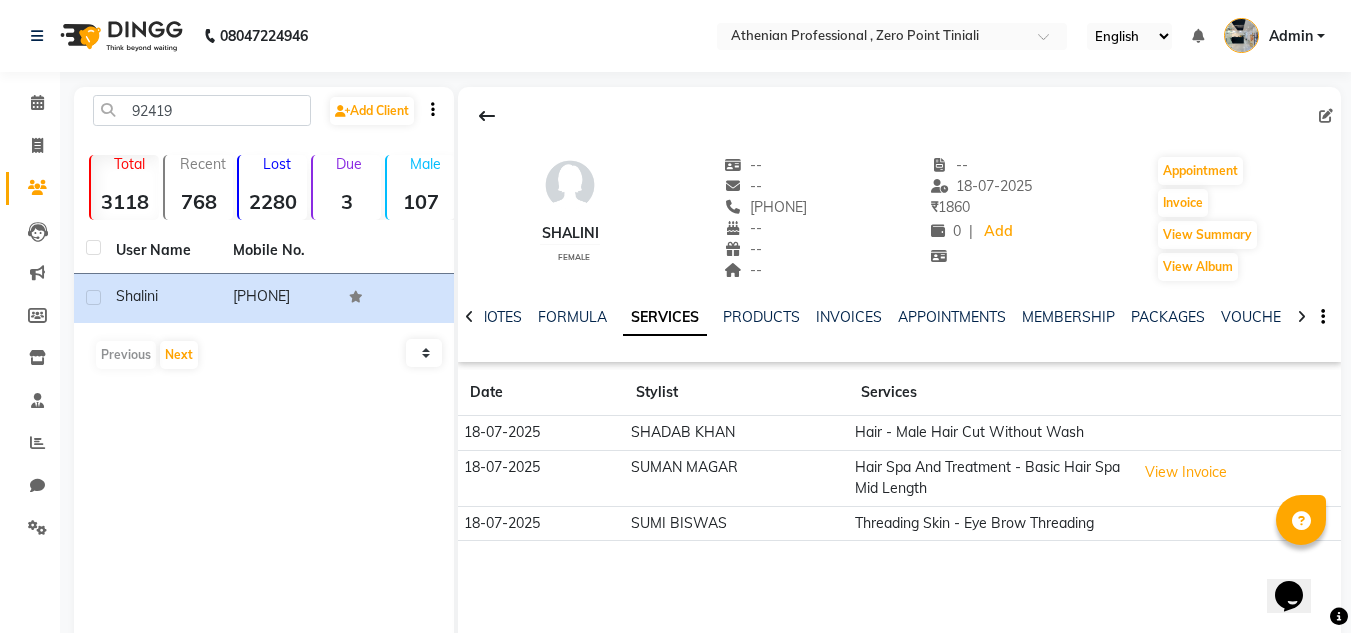 scroll, scrollTop: 84, scrollLeft: 0, axis: vertical 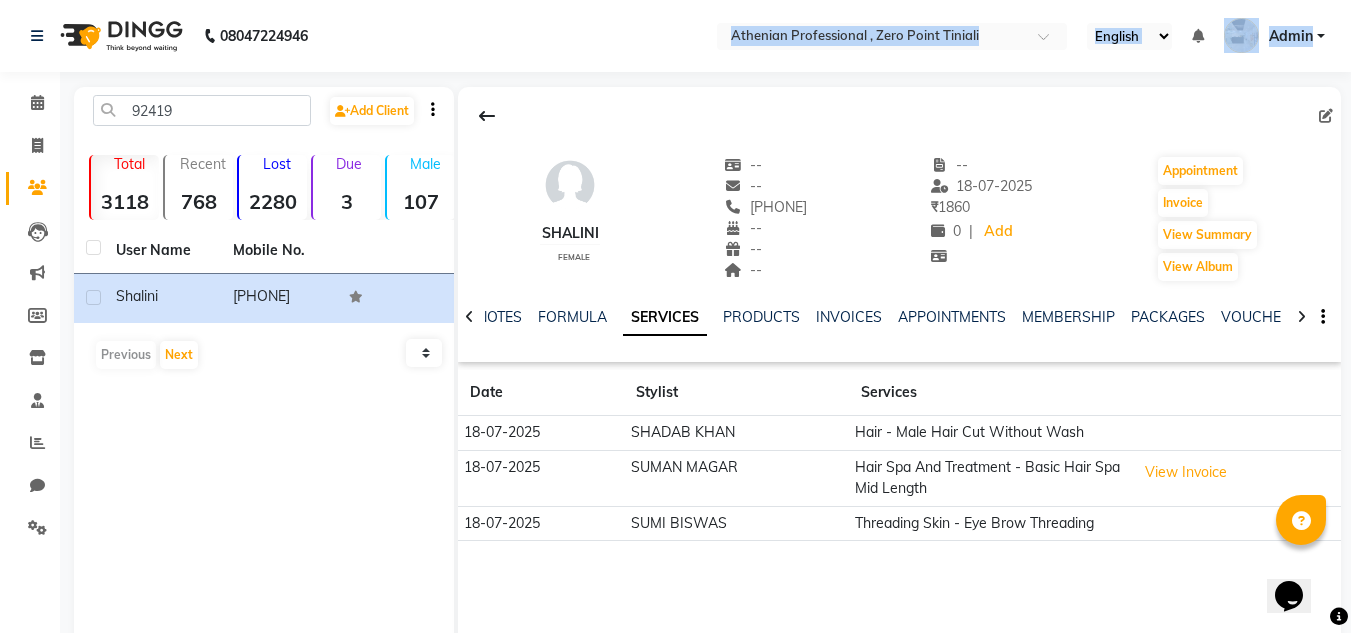 drag, startPoint x: 301, startPoint y: 133, endPoint x: 349, endPoint y: 53, distance: 93.29523 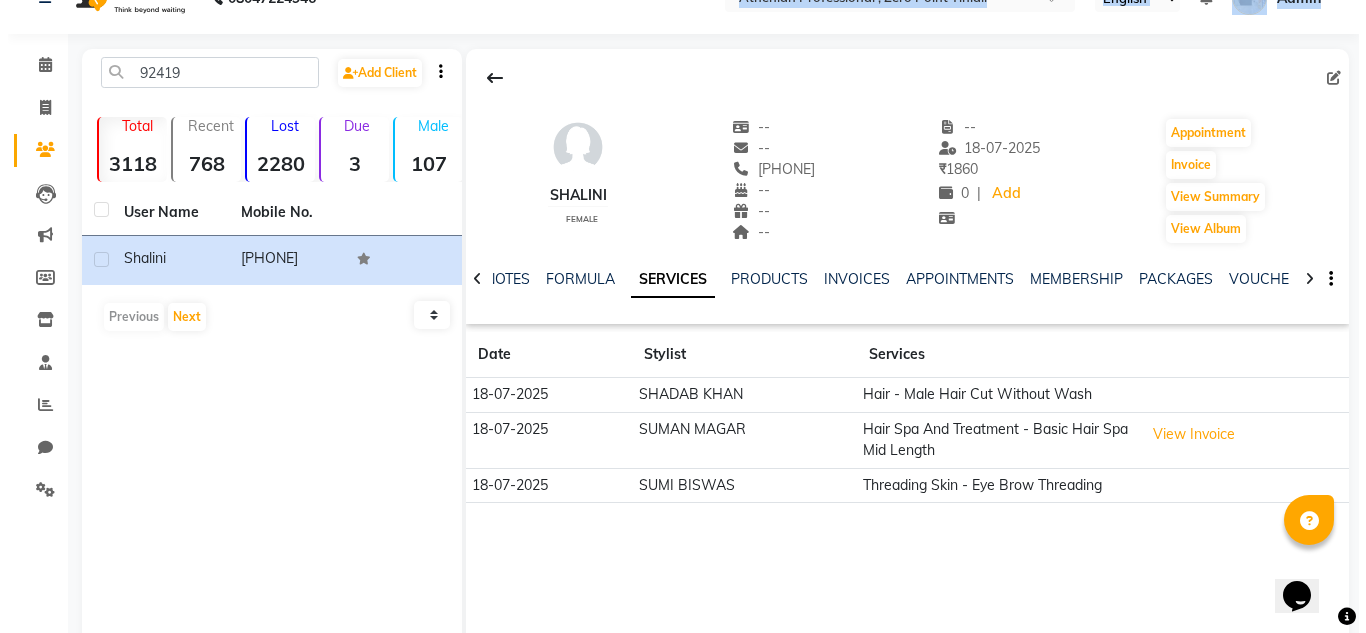 scroll, scrollTop: 0, scrollLeft: 0, axis: both 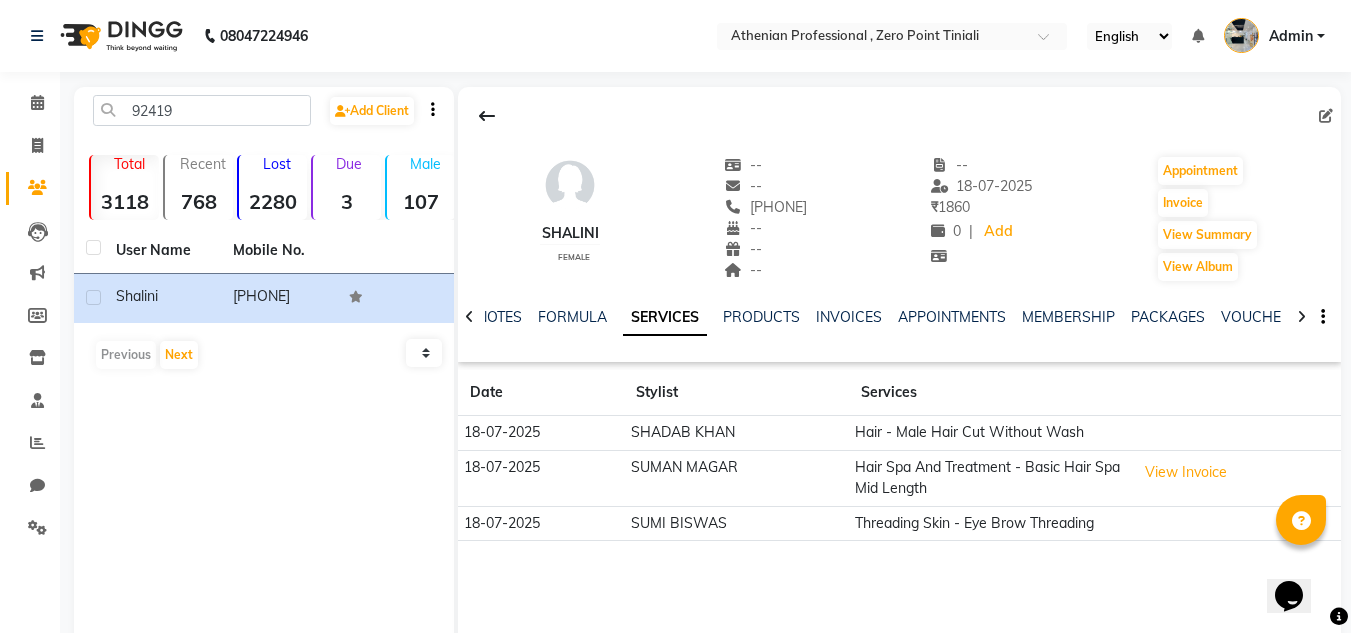 click on "Hair - Male Hair Cut Without Wash" 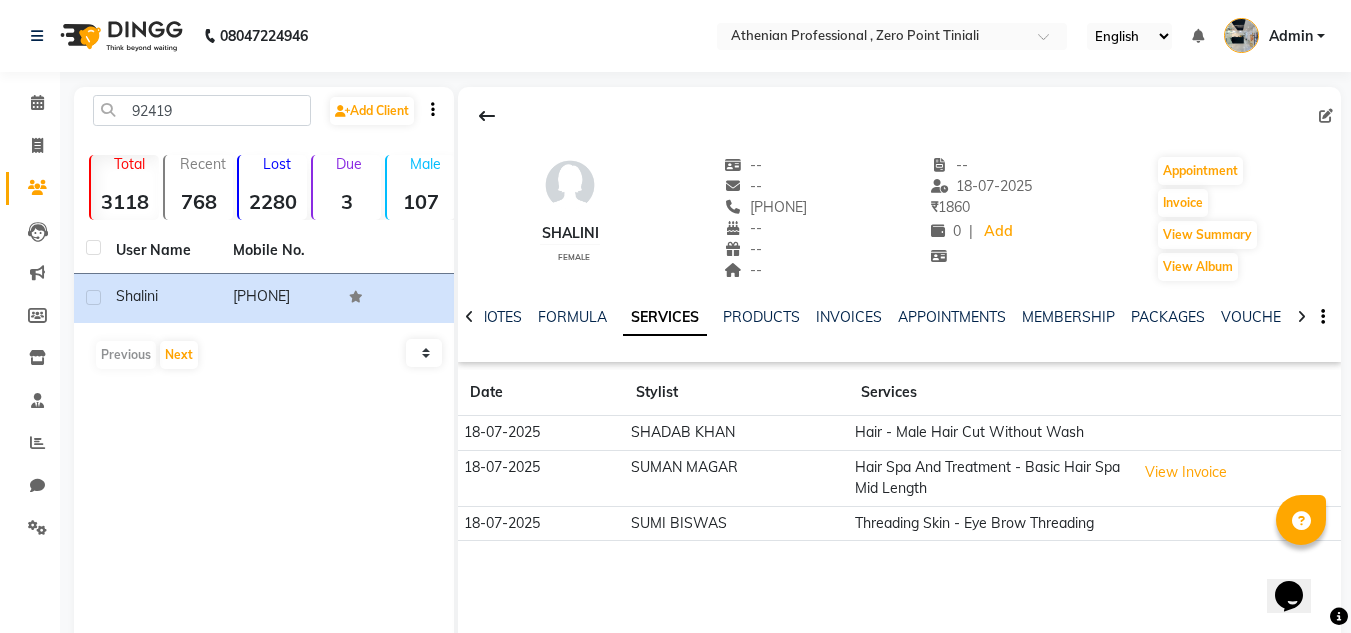 click on "SHADAB KHAN" 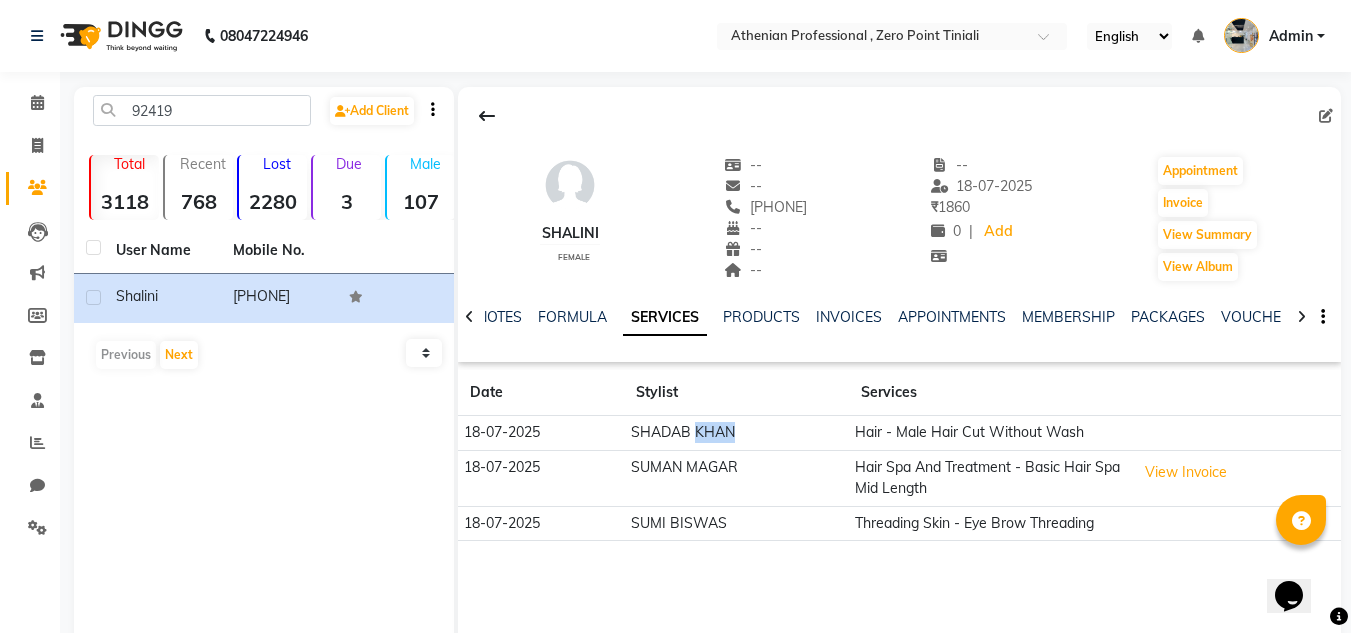 click on "SHADAB KHAN" 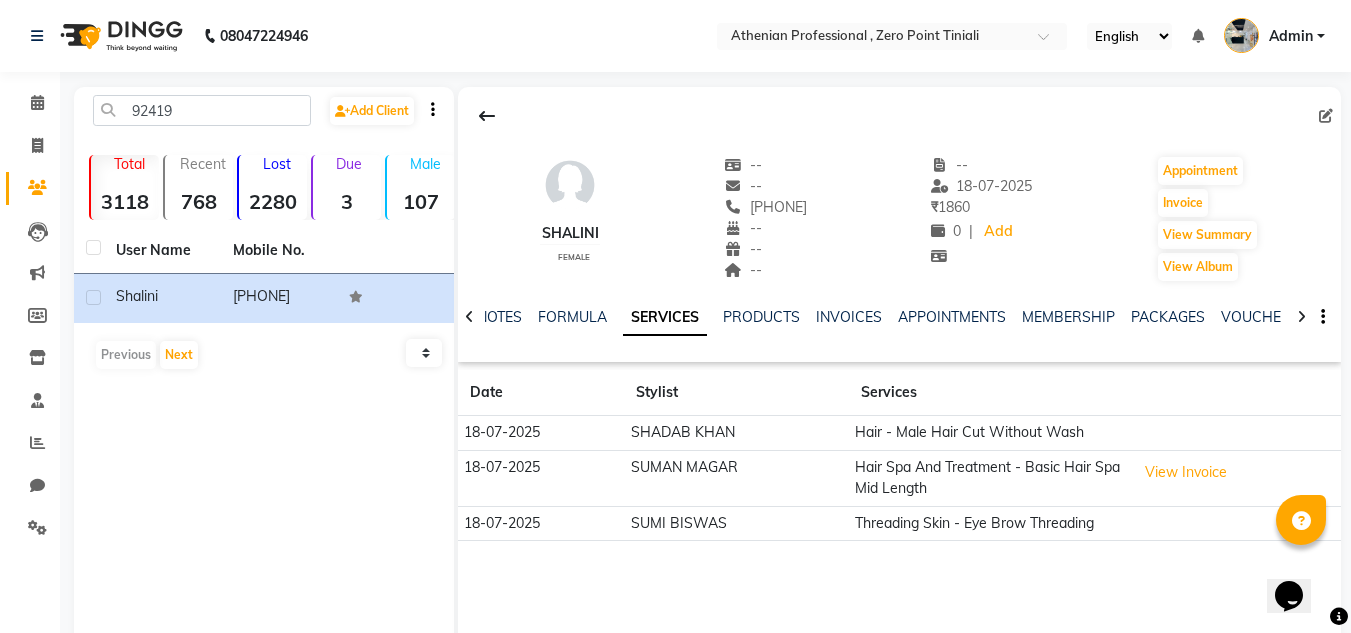 click on "Services" 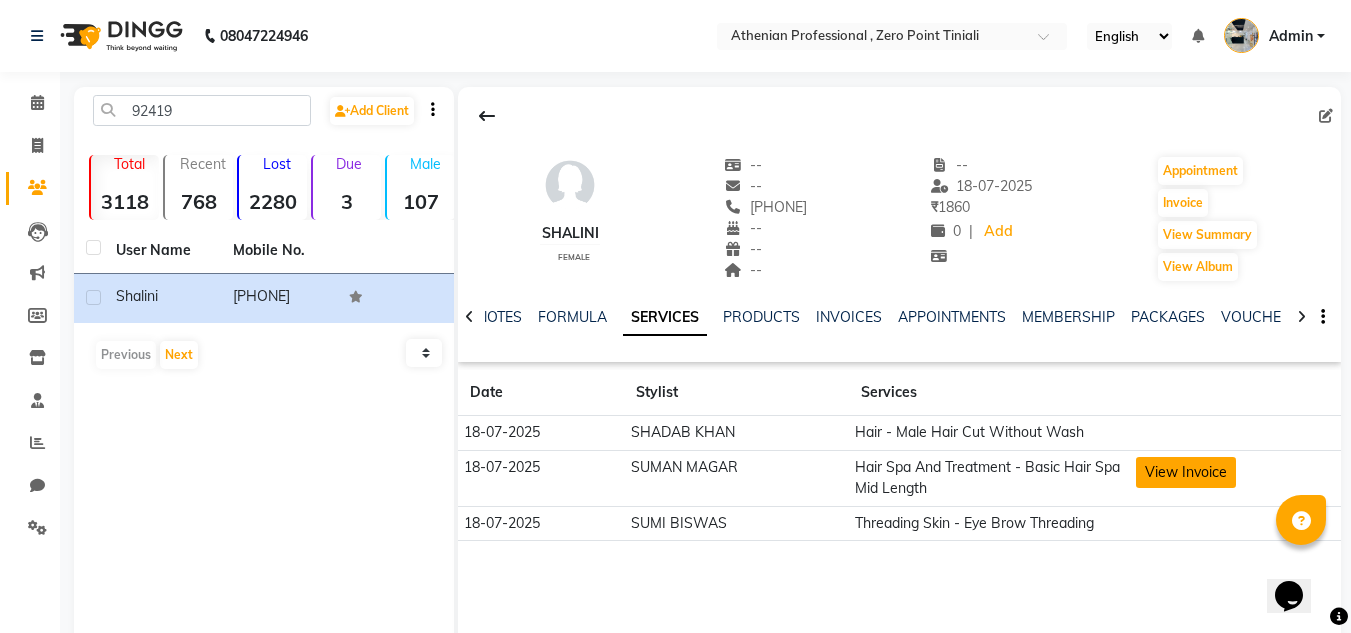 click on "View Invoice" 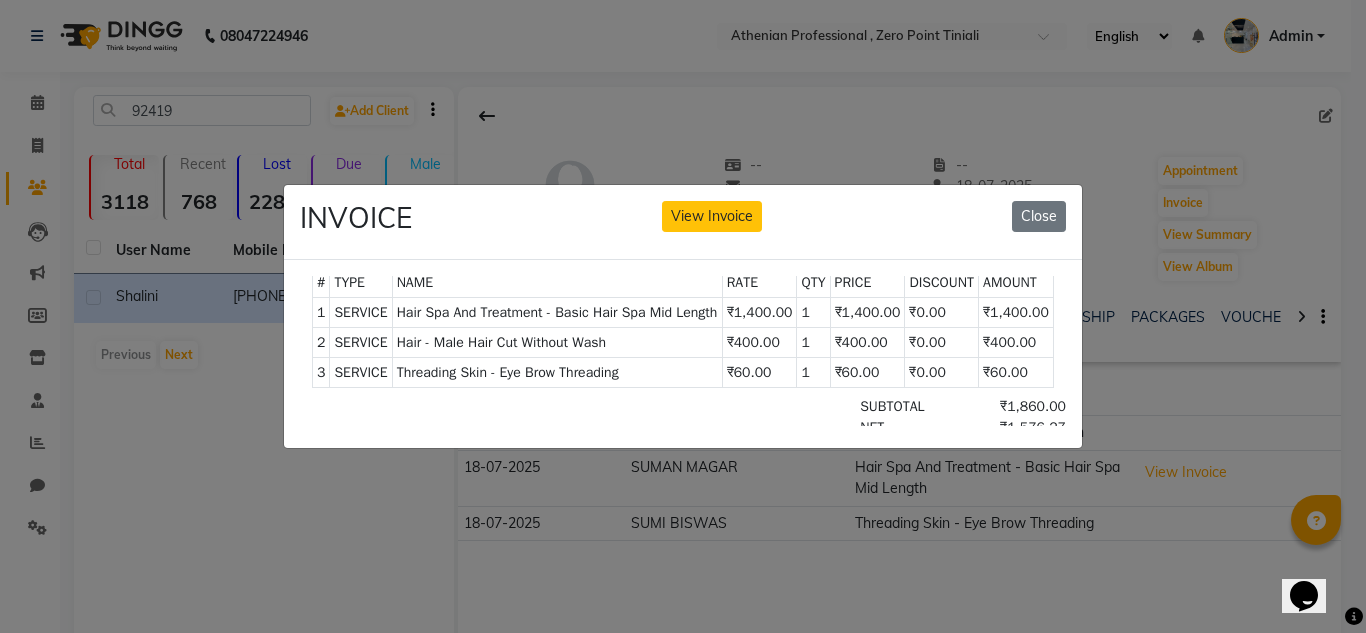 scroll, scrollTop: 16, scrollLeft: 0, axis: vertical 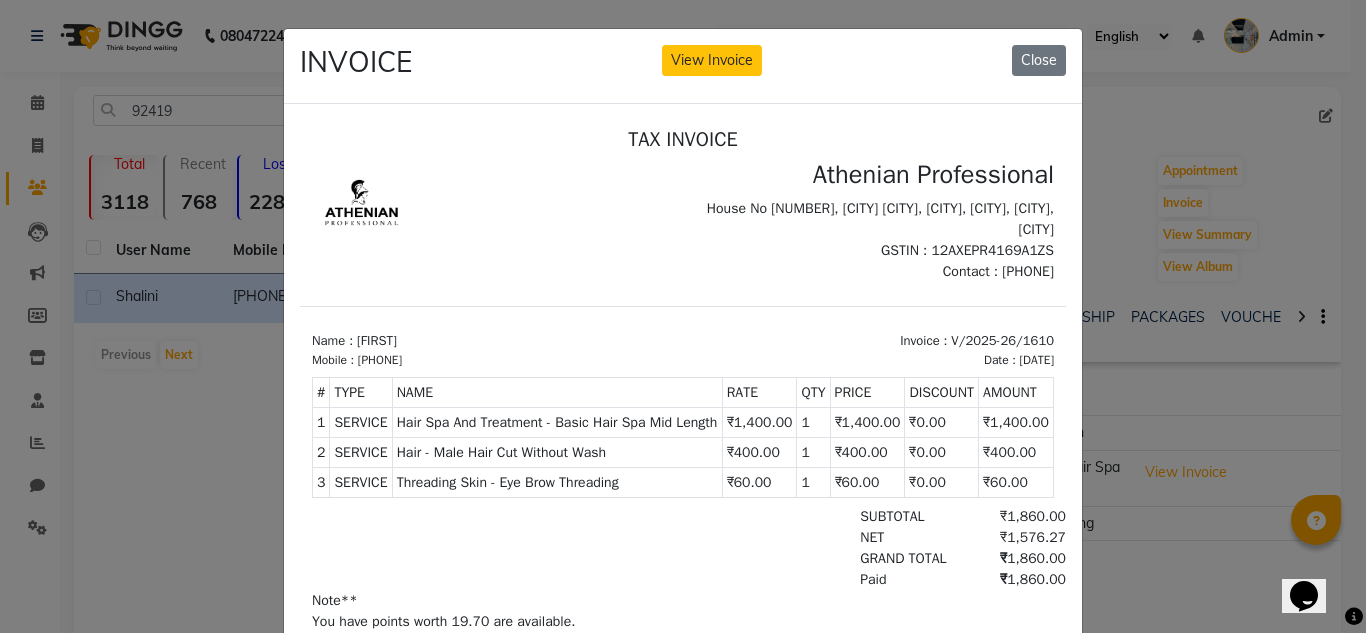 click on "INVOICE View Invoice Close" 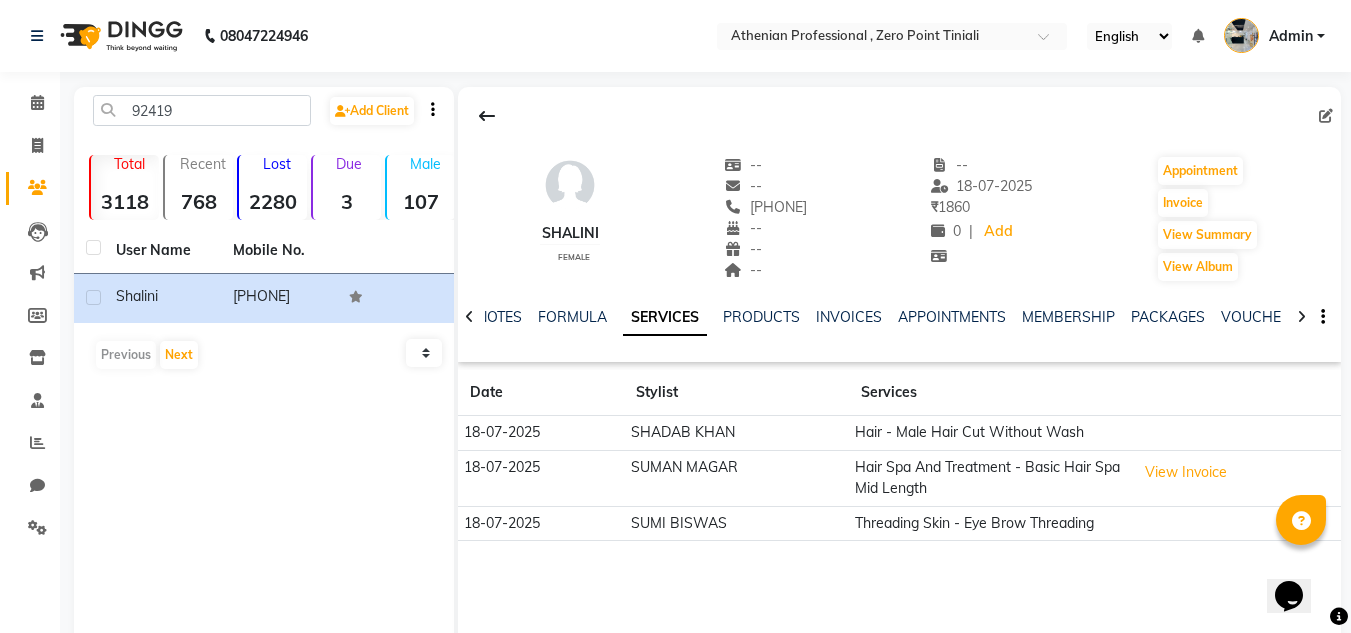 click on "Hair - Male Hair Cut Without Wash" 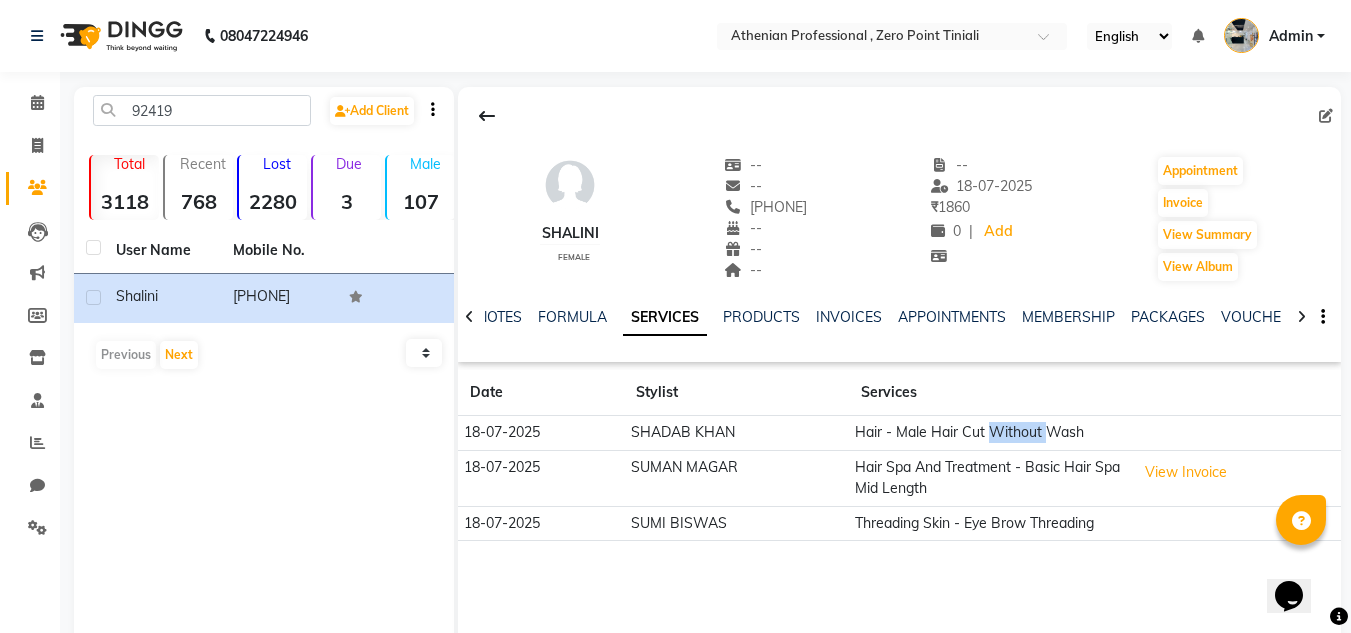 click on "Hair - Male Hair Cut Without Wash" 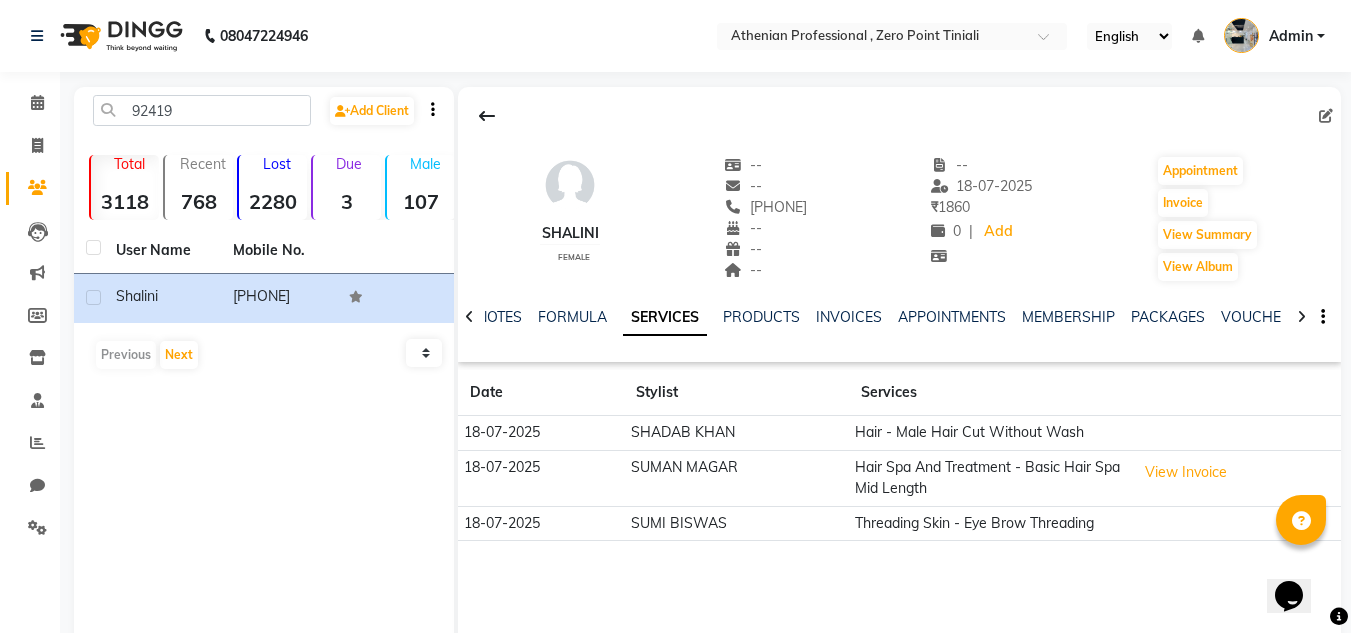 click on "Hair - Male Hair Cut Without Wash" 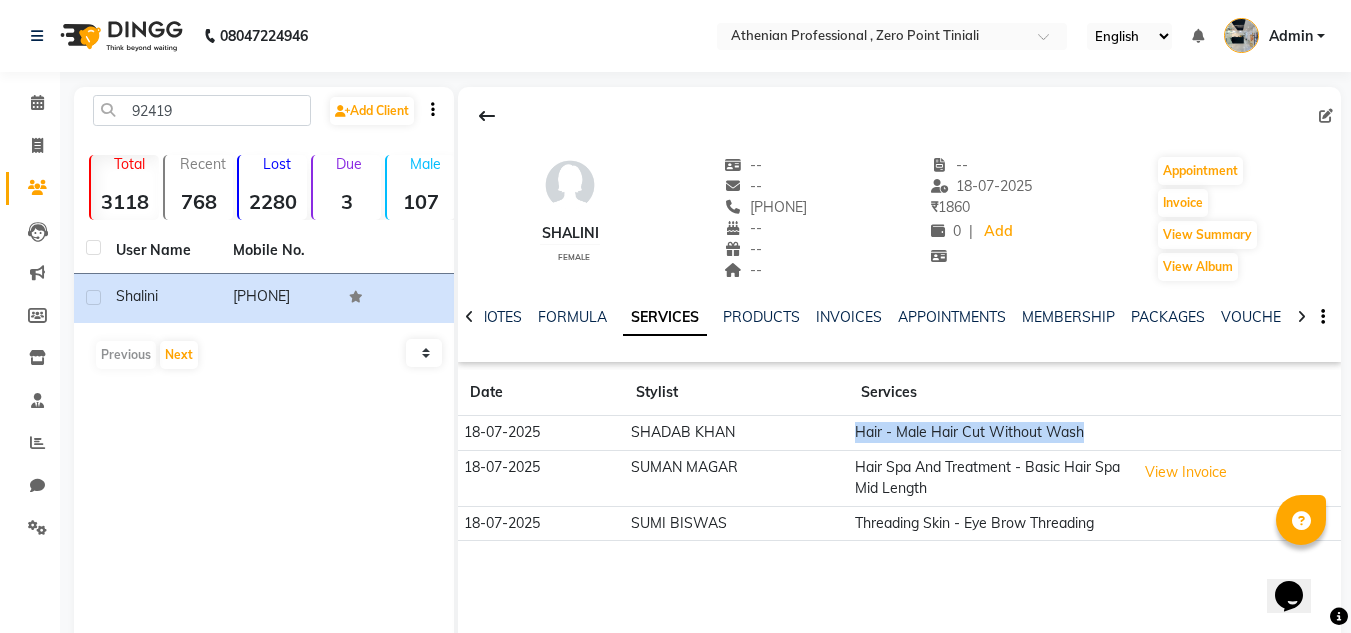click on "Hair - Male Hair Cut Without Wash" 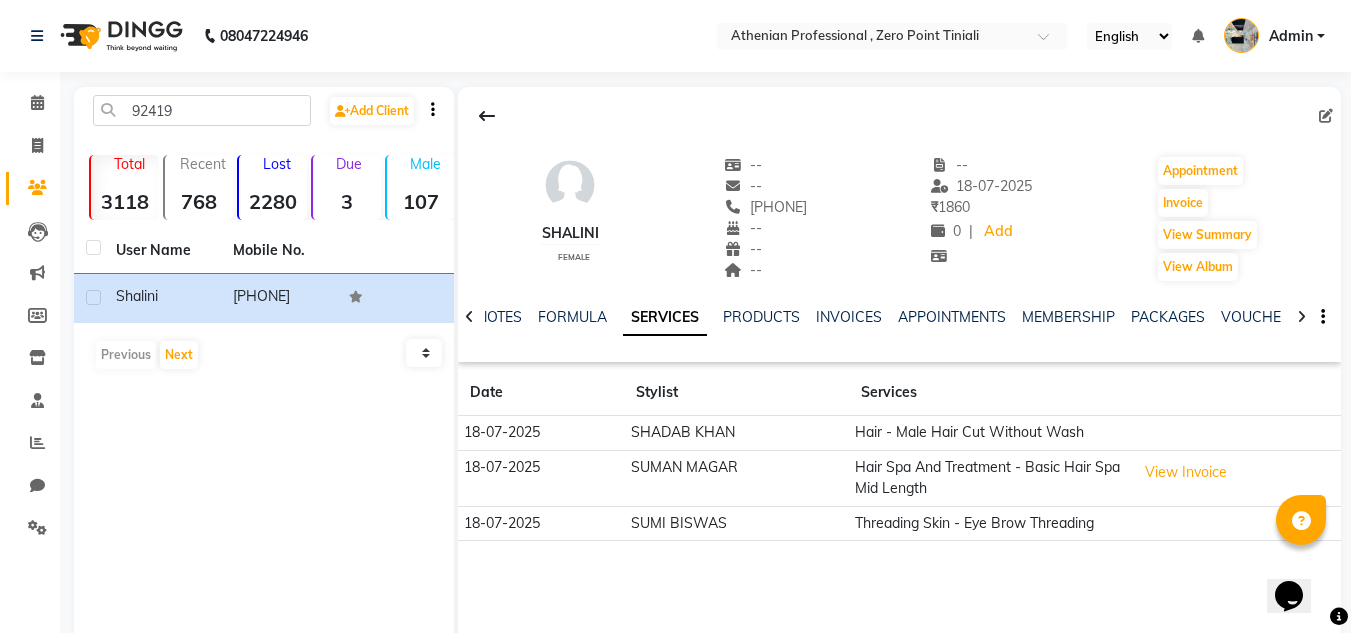 click on "SHADAB KHAN" 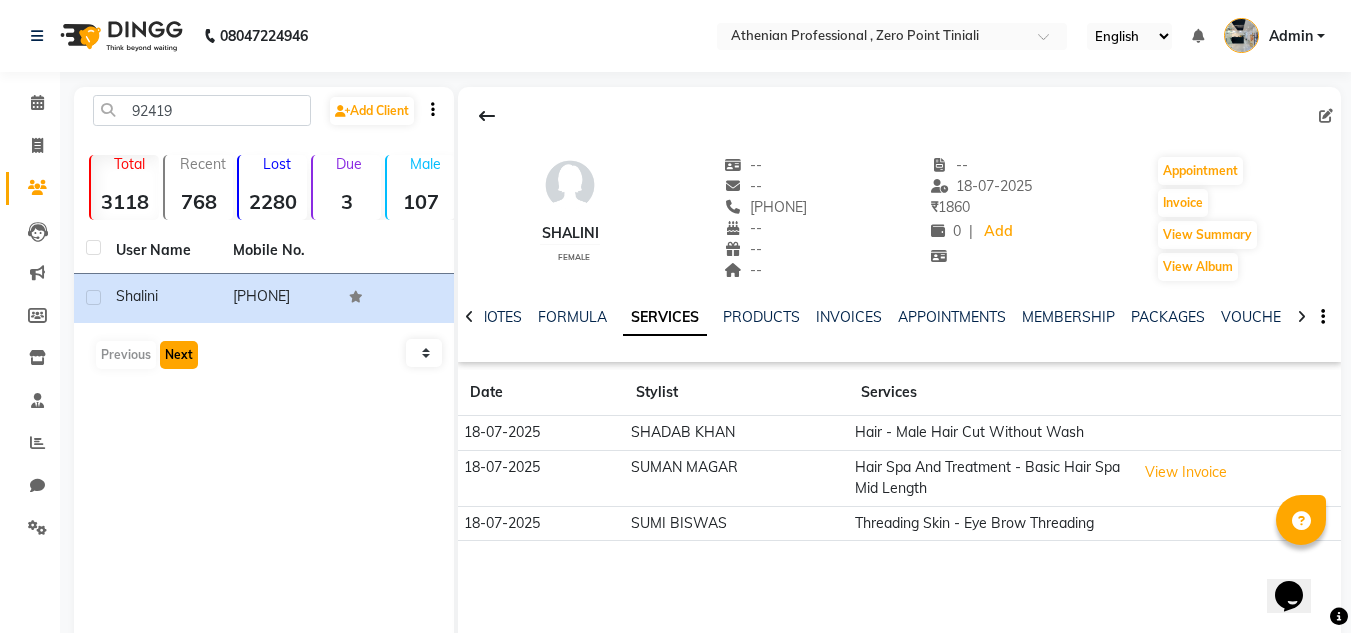 click on "Next" 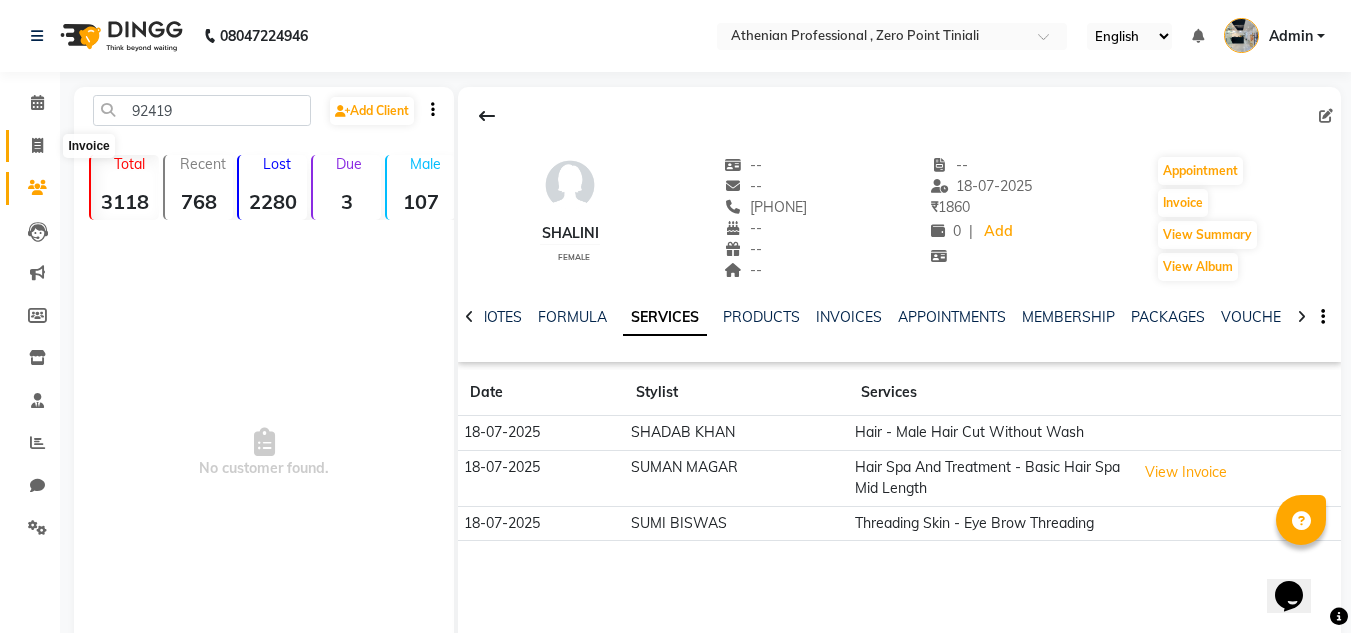click 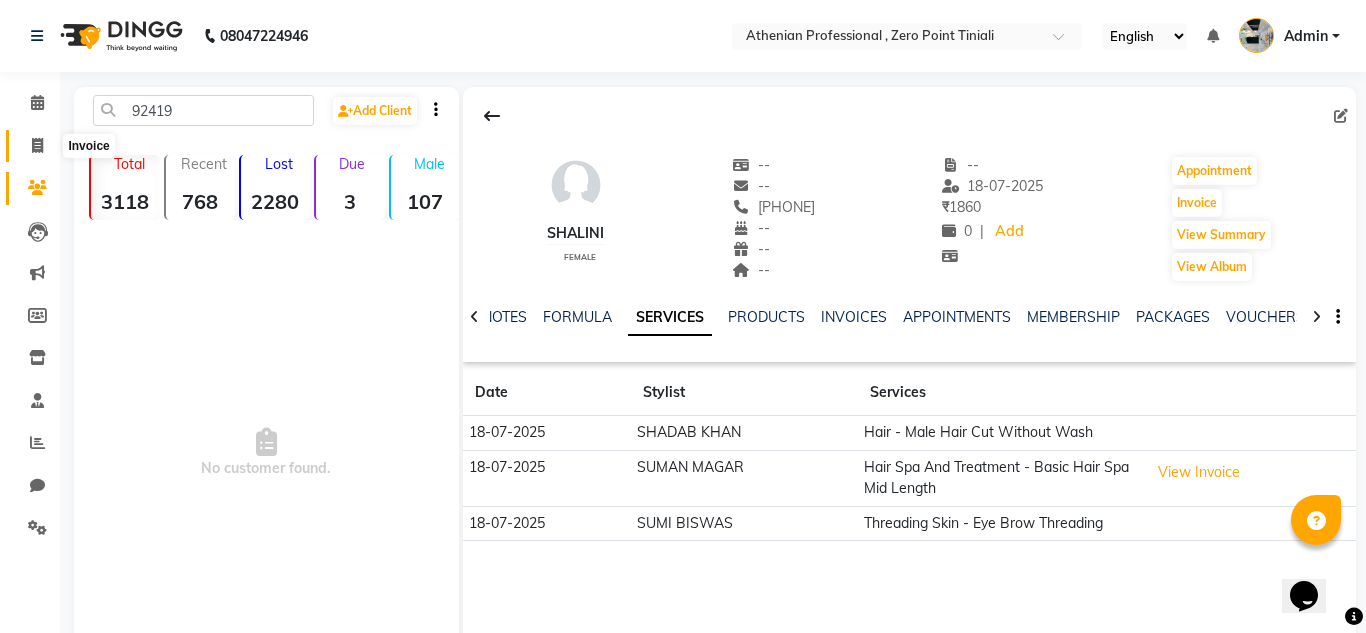 select on "service" 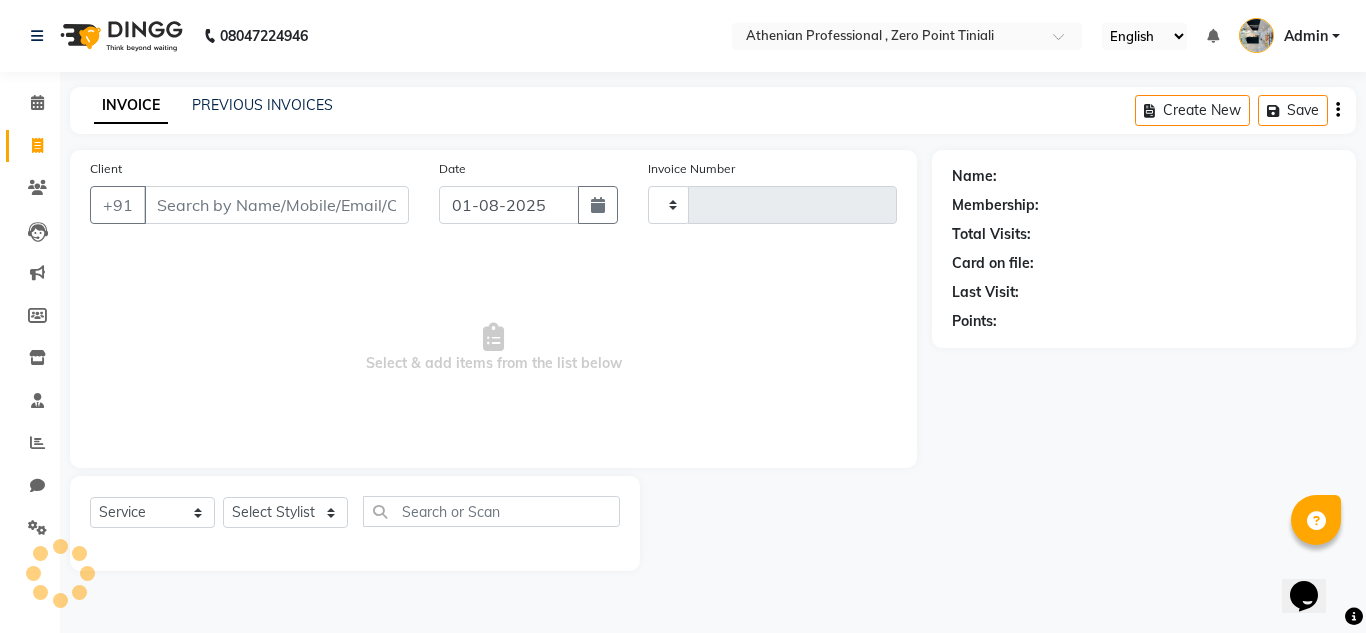 type on "1815" 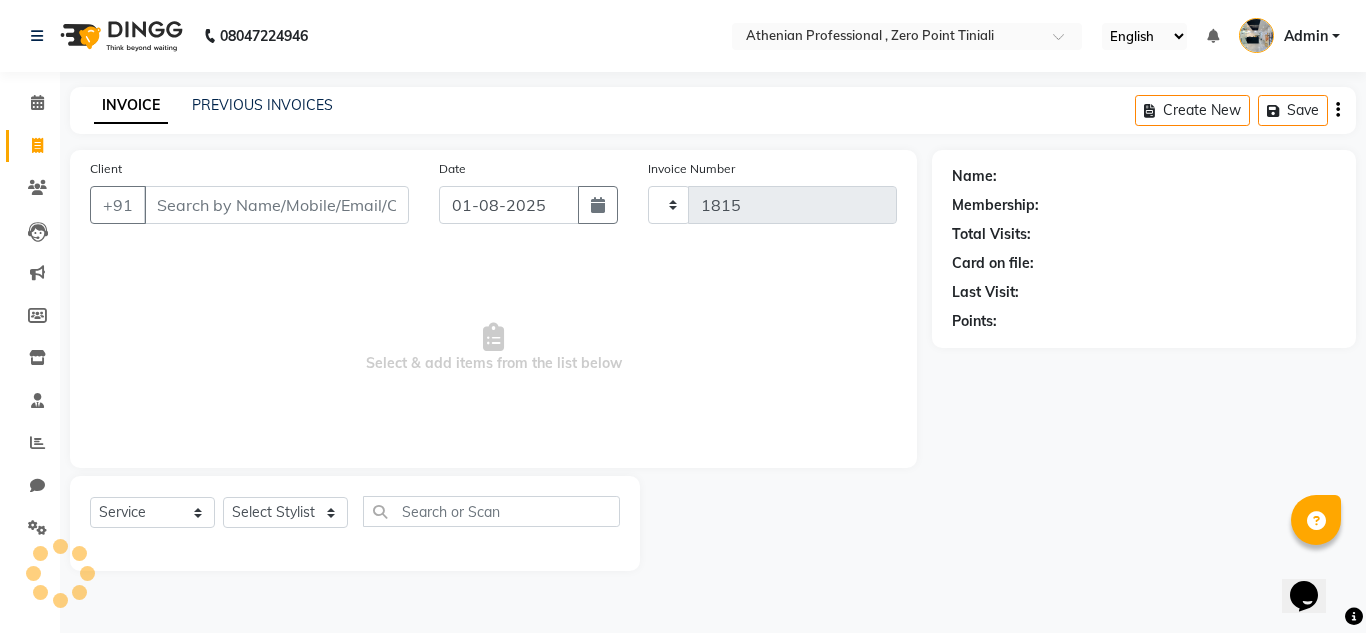 select on "8300" 